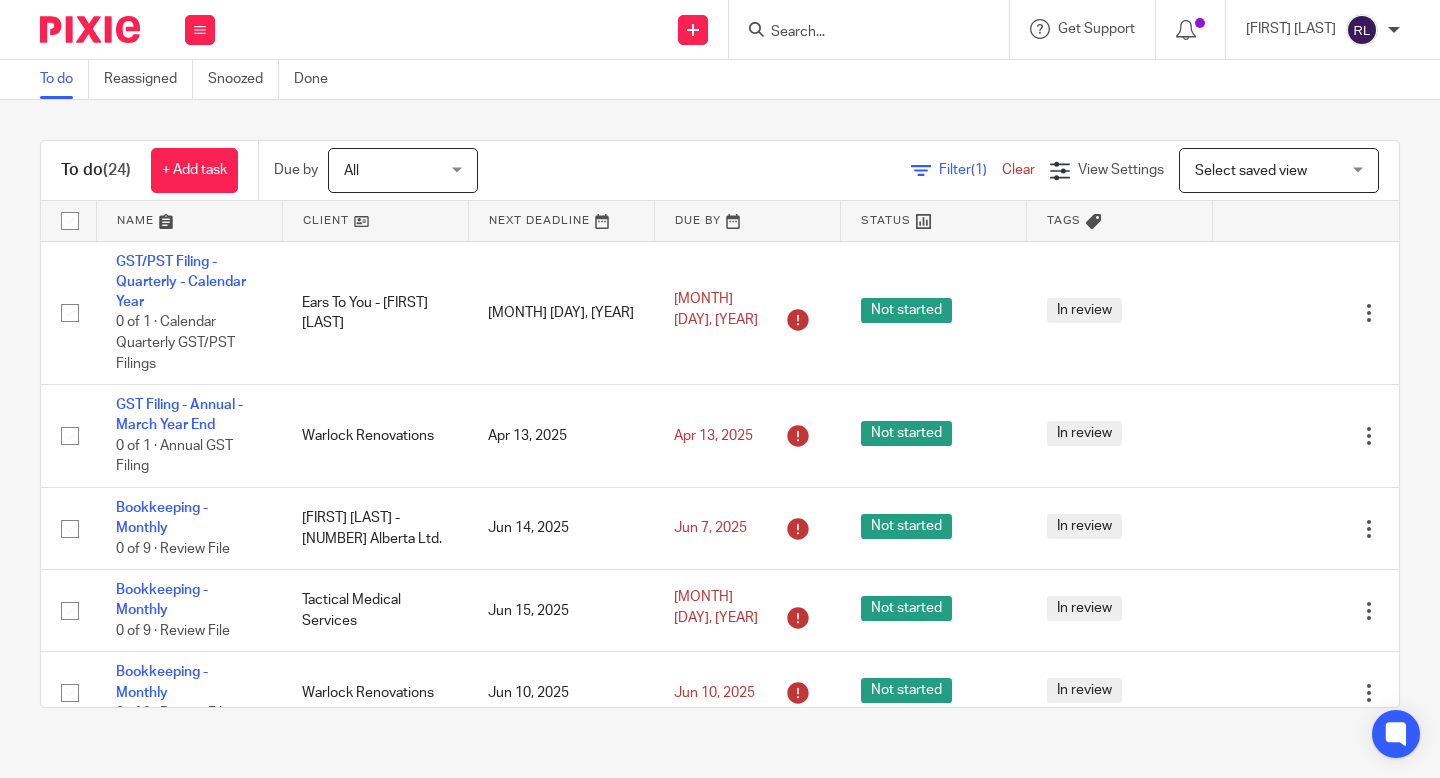 scroll, scrollTop: 0, scrollLeft: 0, axis: both 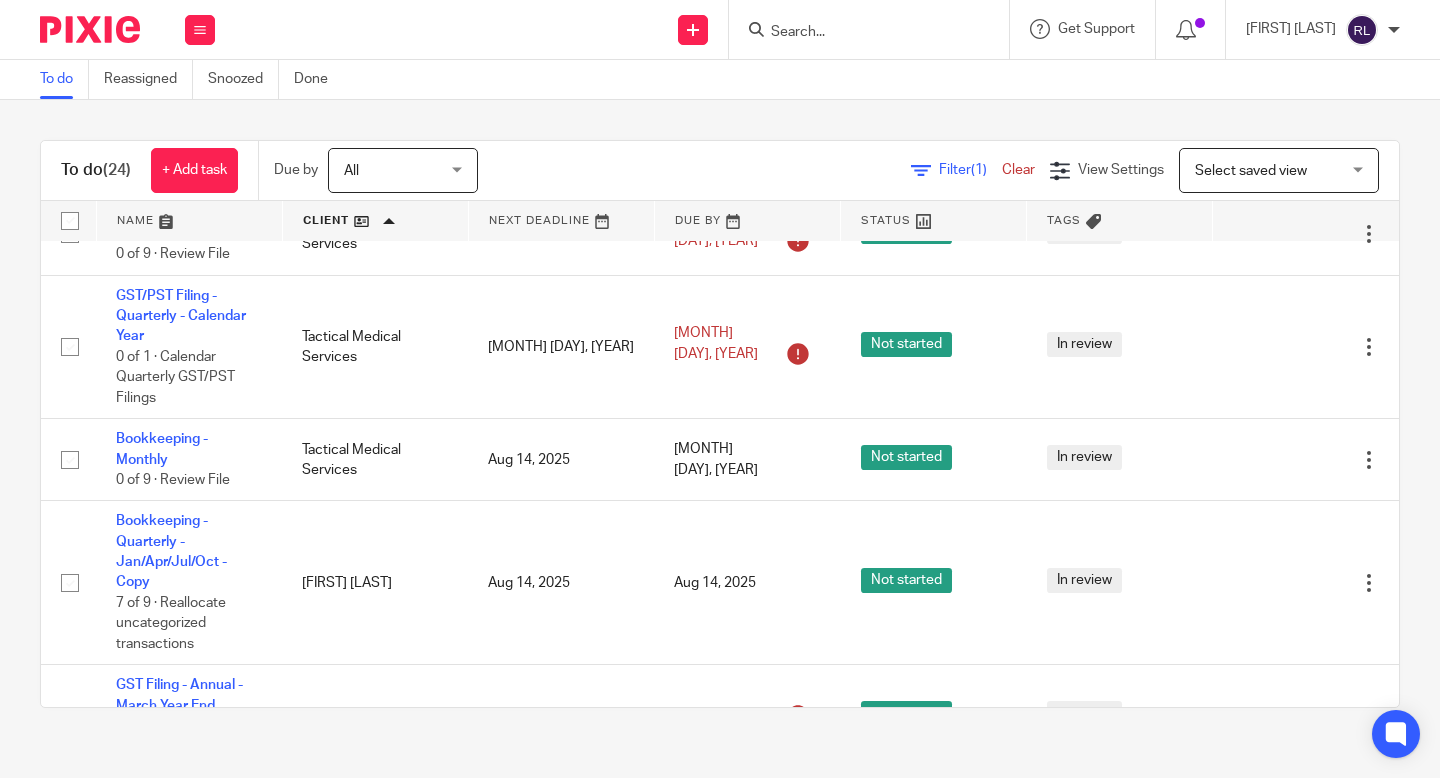 click at bounding box center [859, 33] 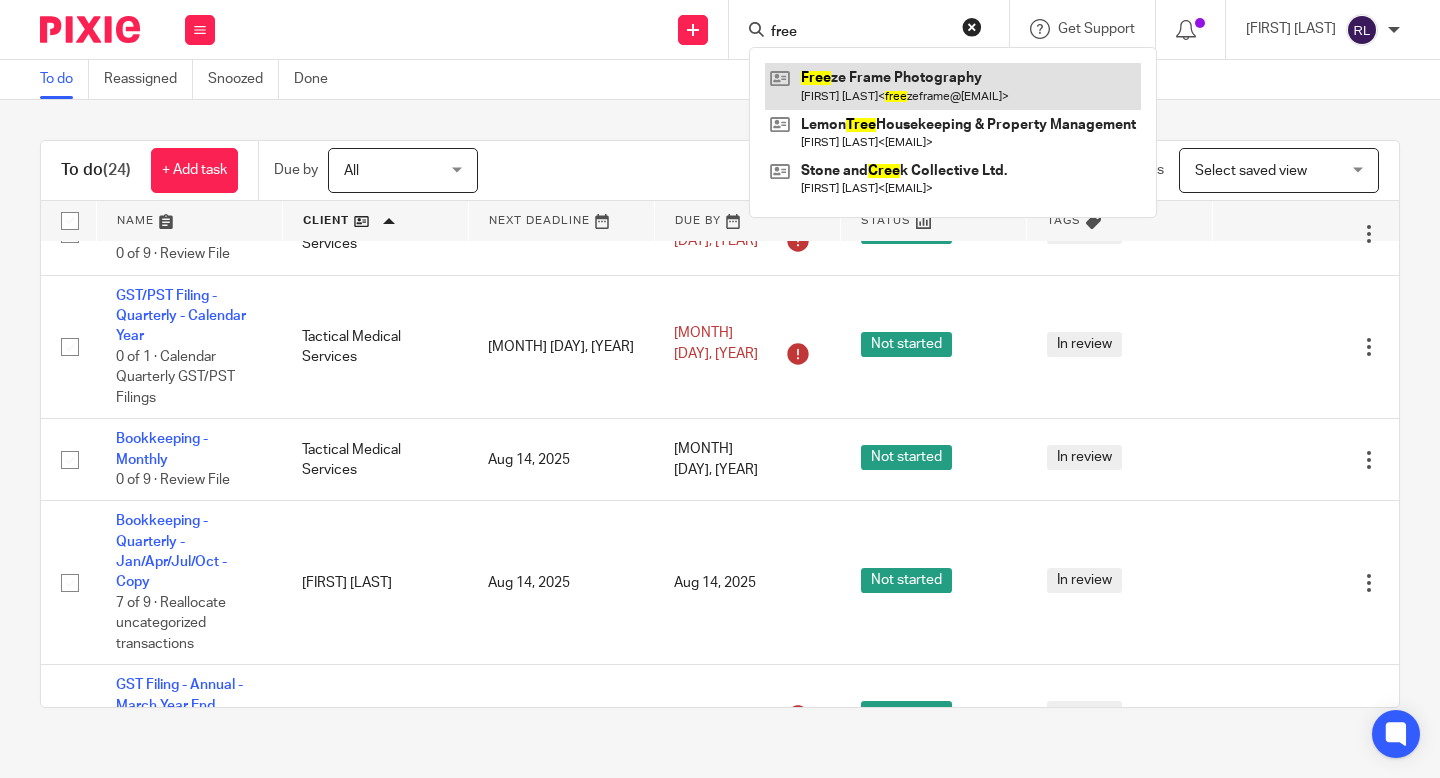 type on "free" 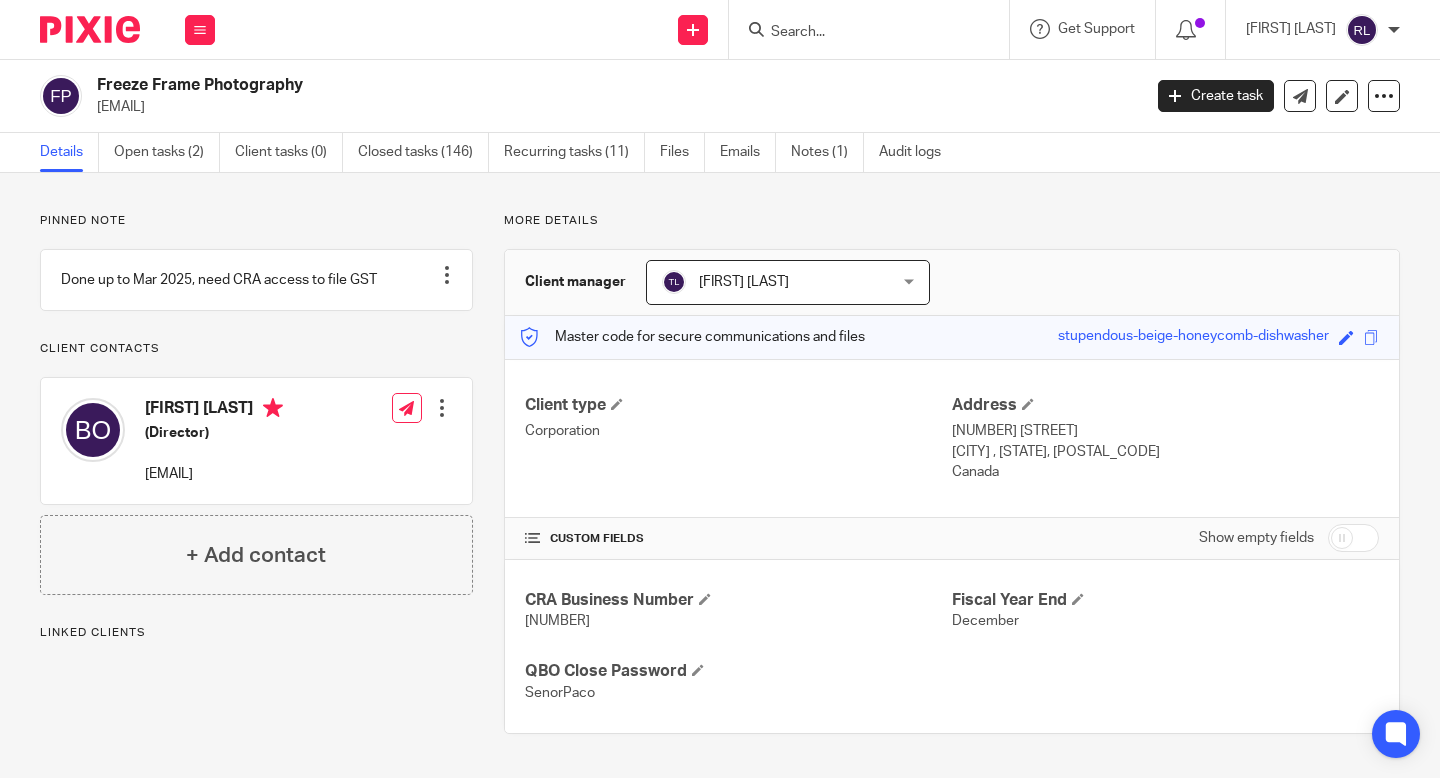 scroll, scrollTop: 0, scrollLeft: 0, axis: both 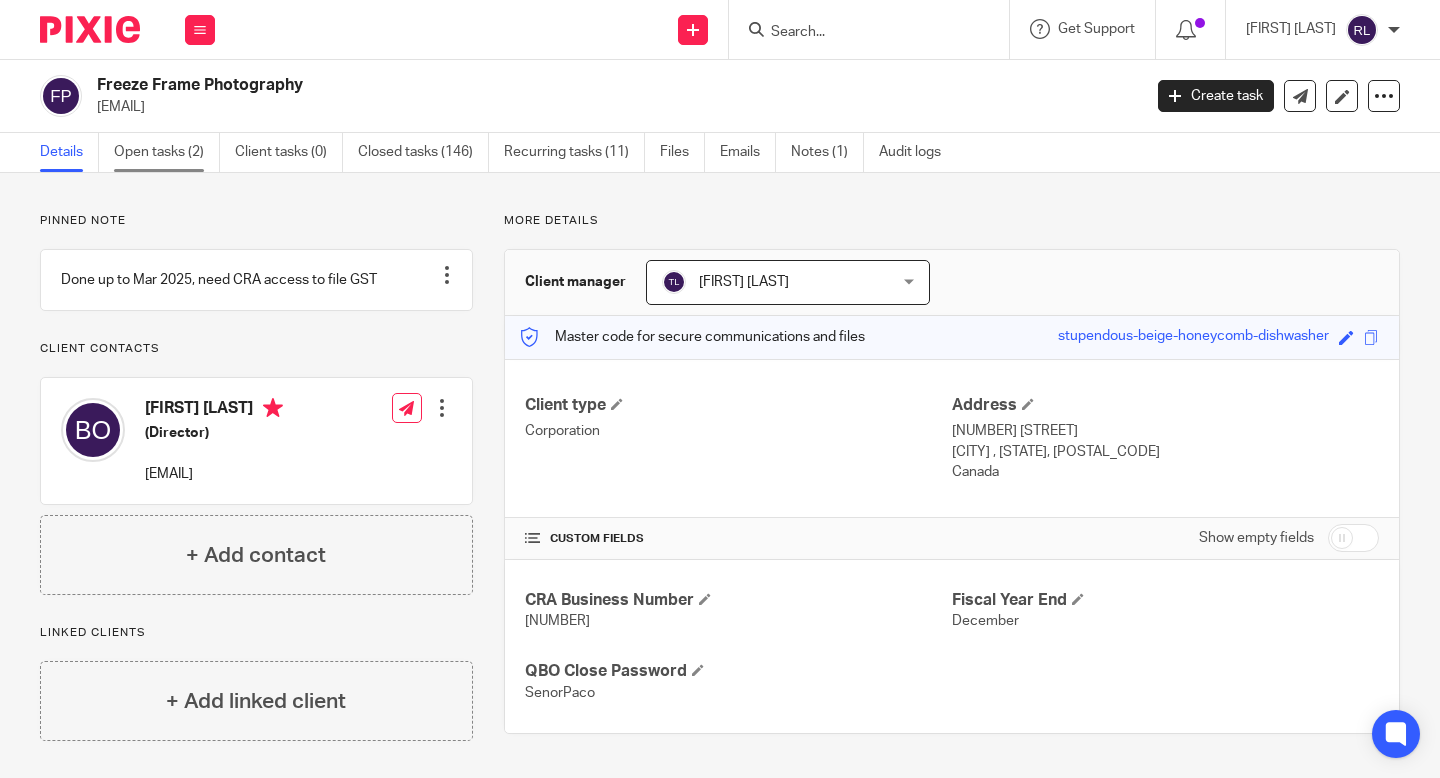 click on "Open tasks (2)" at bounding box center [167, 152] 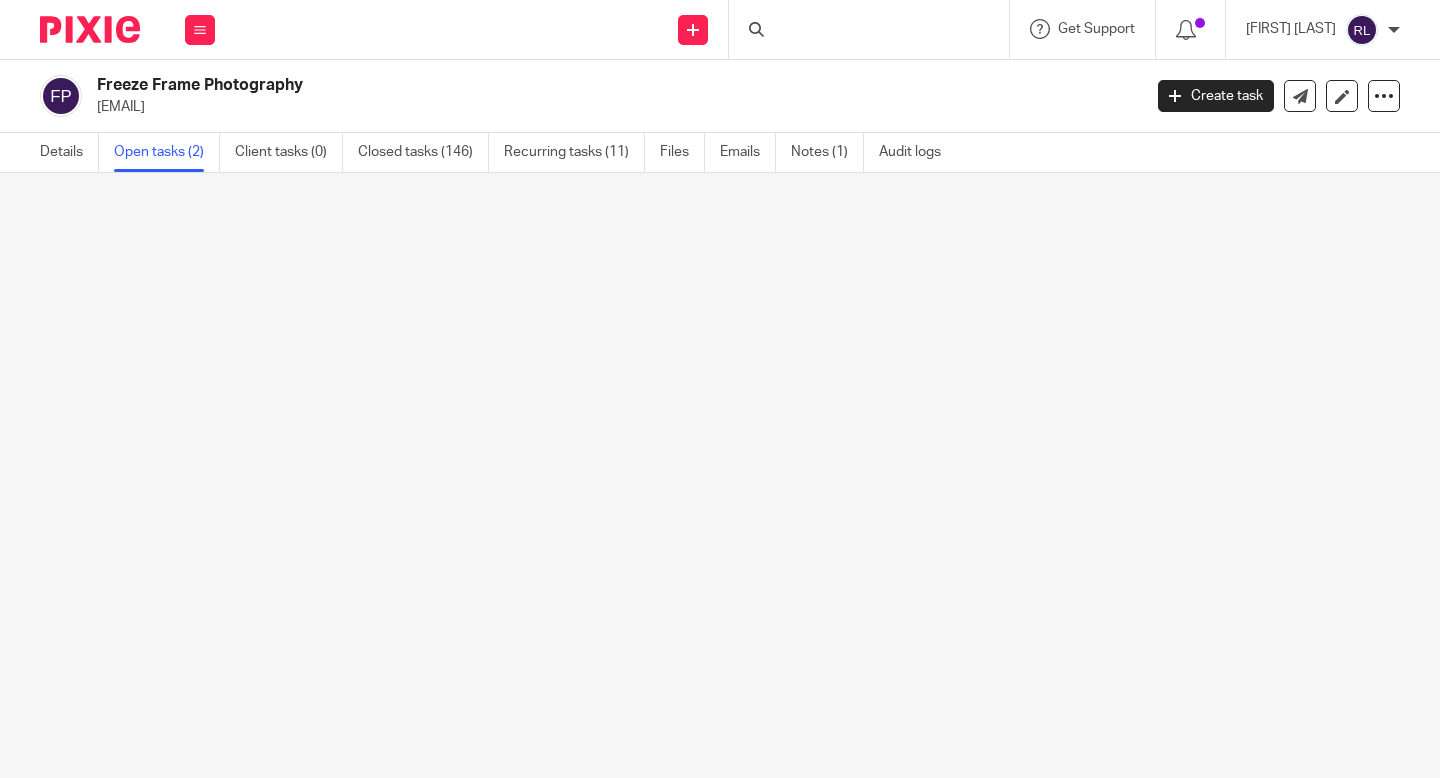 scroll, scrollTop: 0, scrollLeft: 0, axis: both 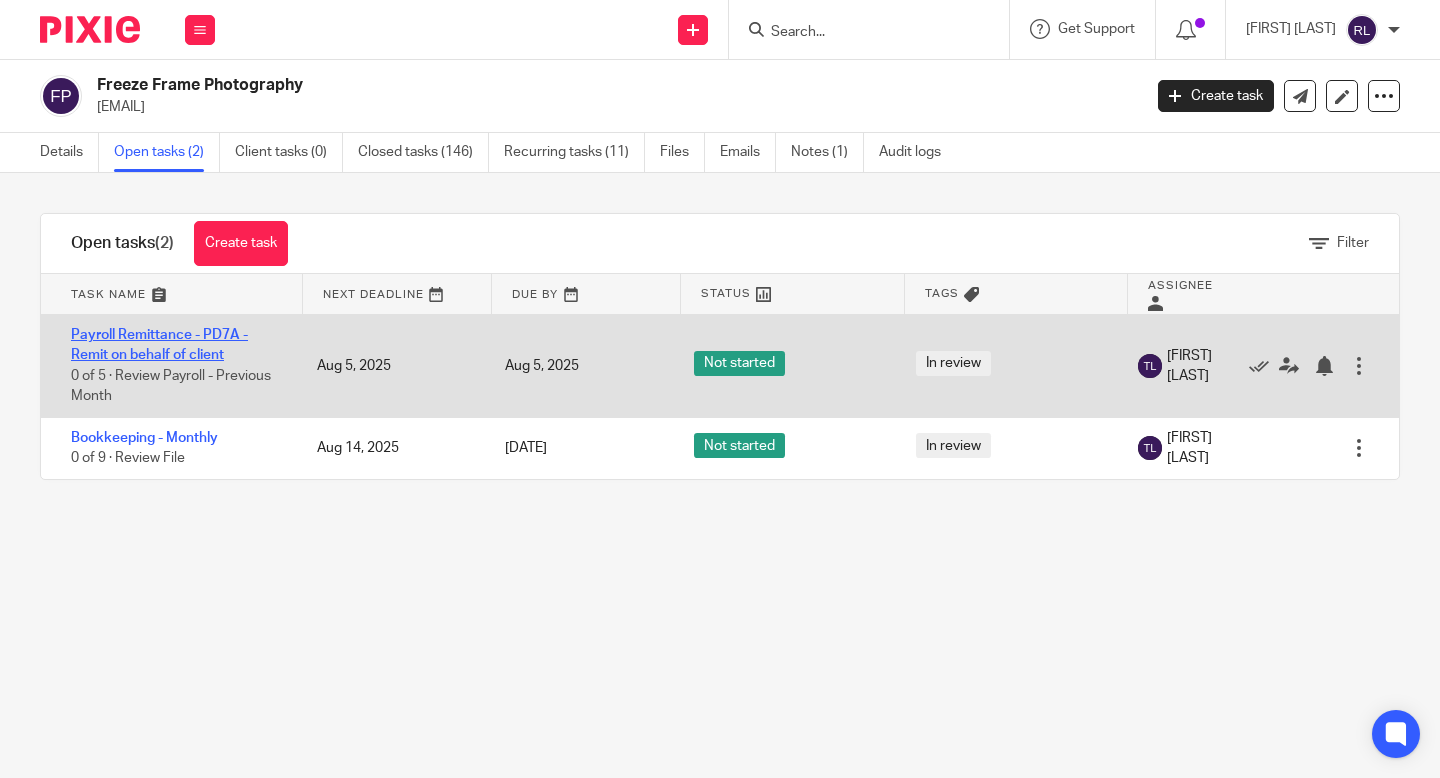 click on "Payroll Remittance - PD7A  - Remit on behalf of client" at bounding box center (159, 345) 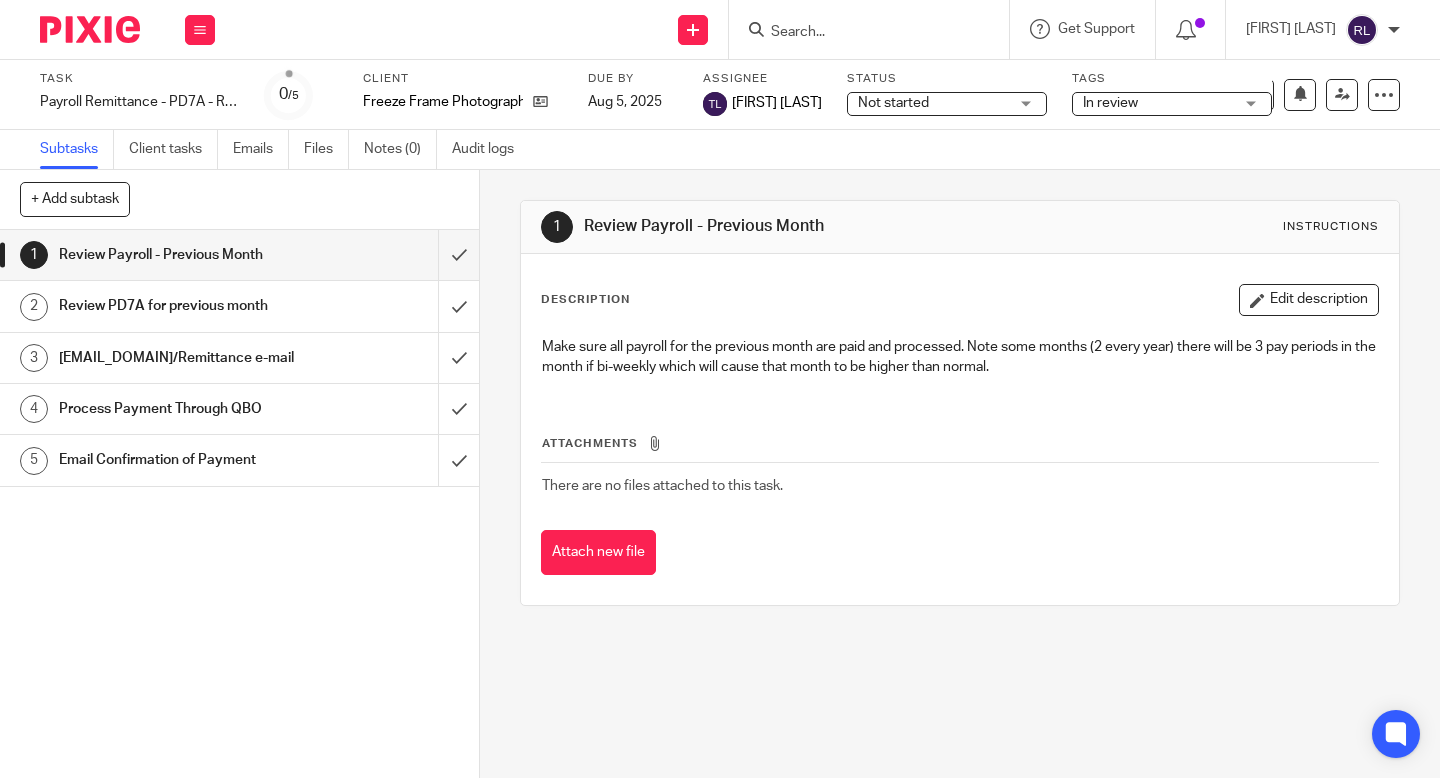scroll, scrollTop: 0, scrollLeft: 0, axis: both 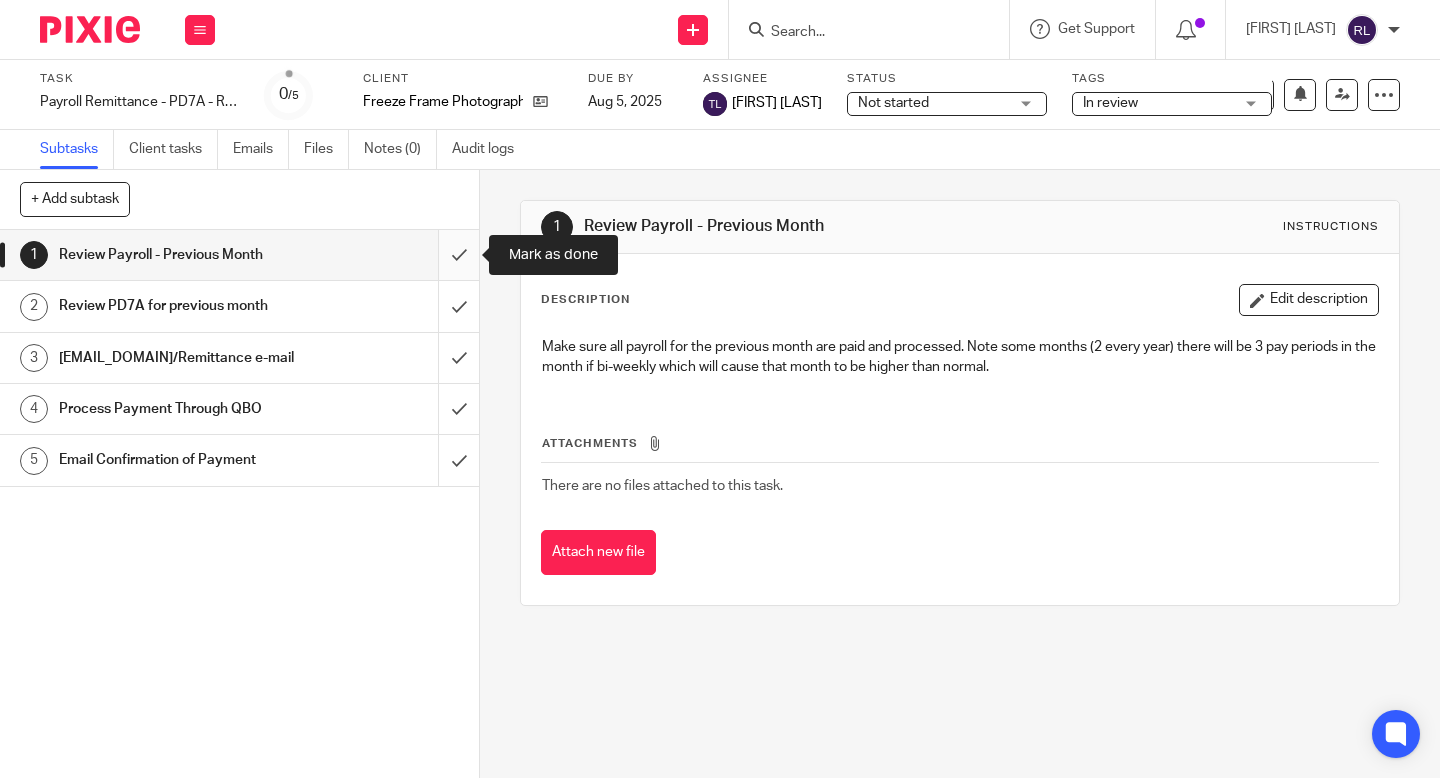 click at bounding box center (239, 255) 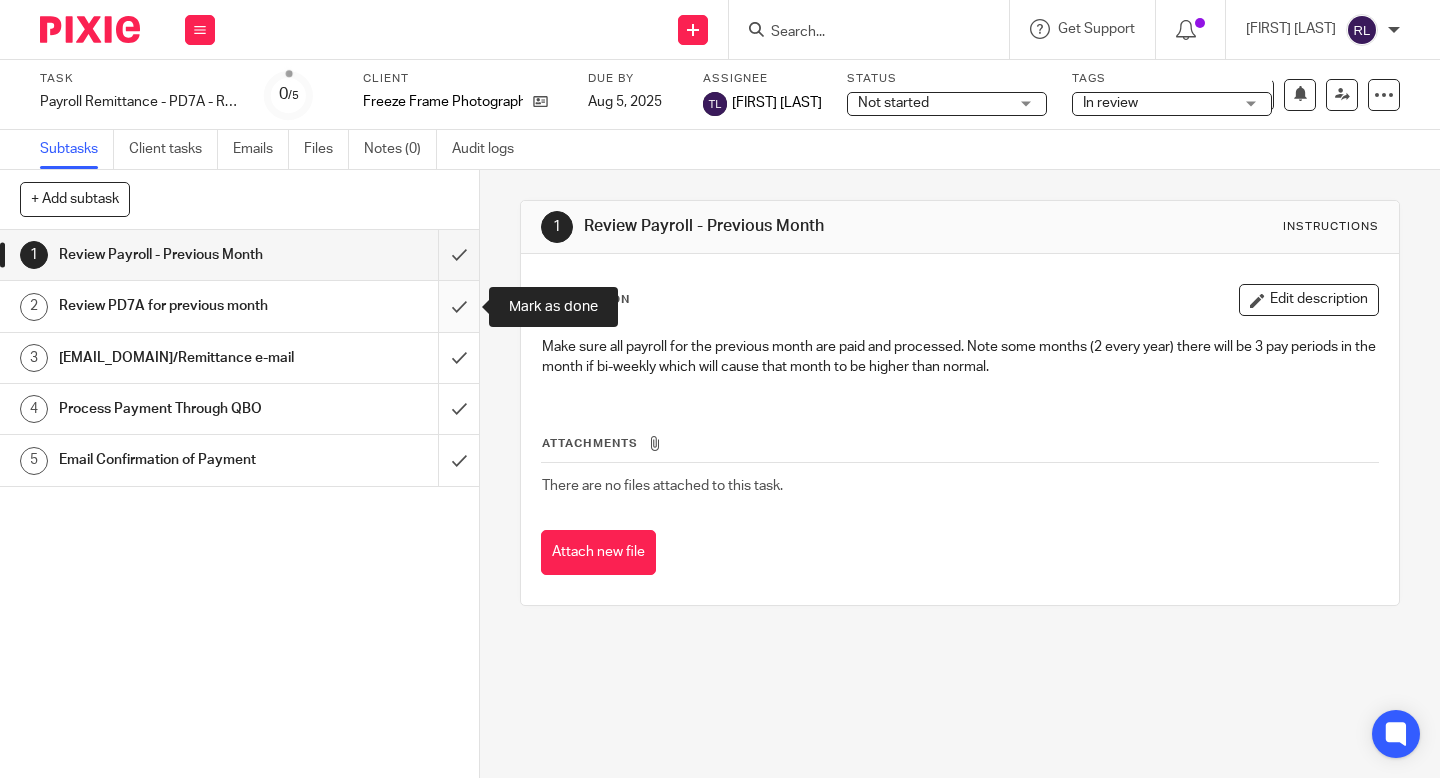 click at bounding box center (239, 306) 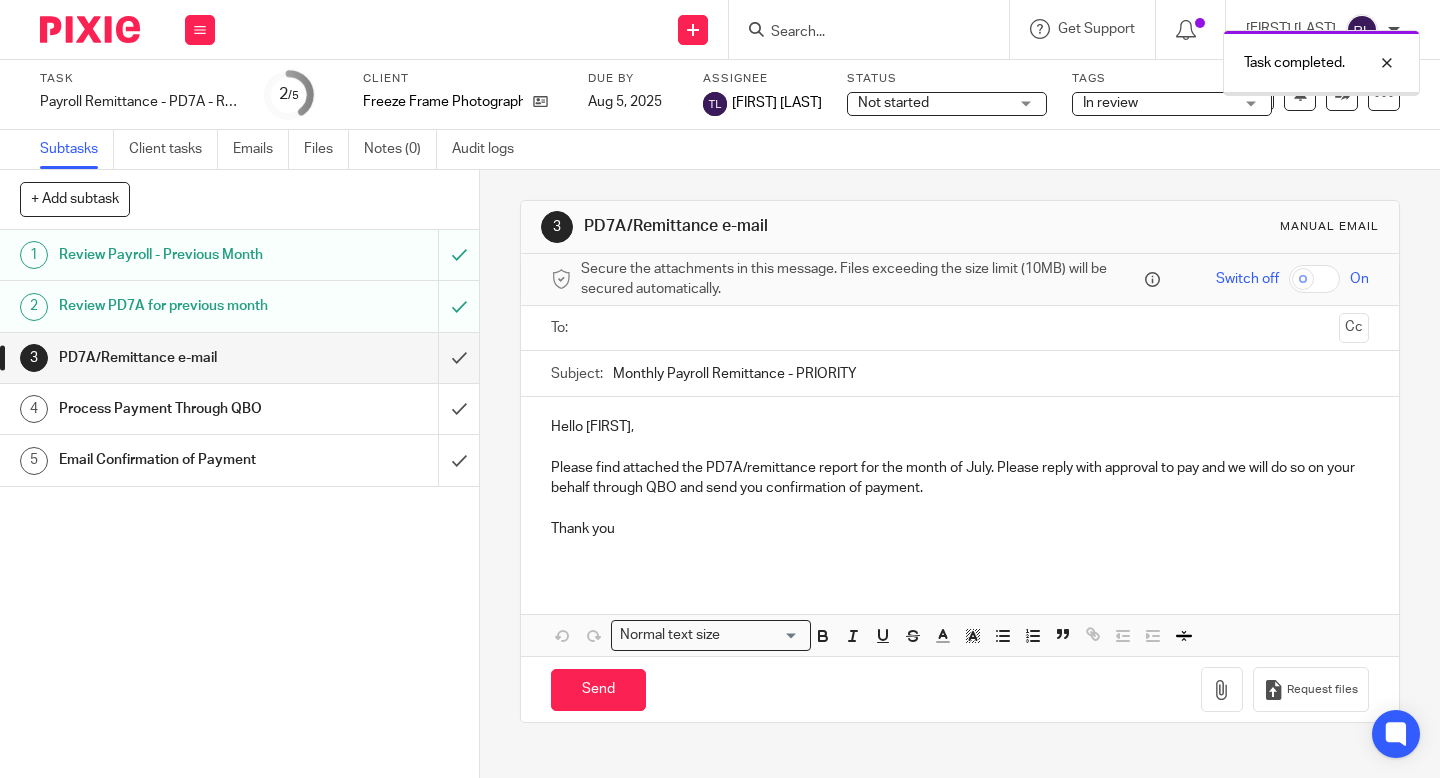 scroll, scrollTop: 0, scrollLeft: 0, axis: both 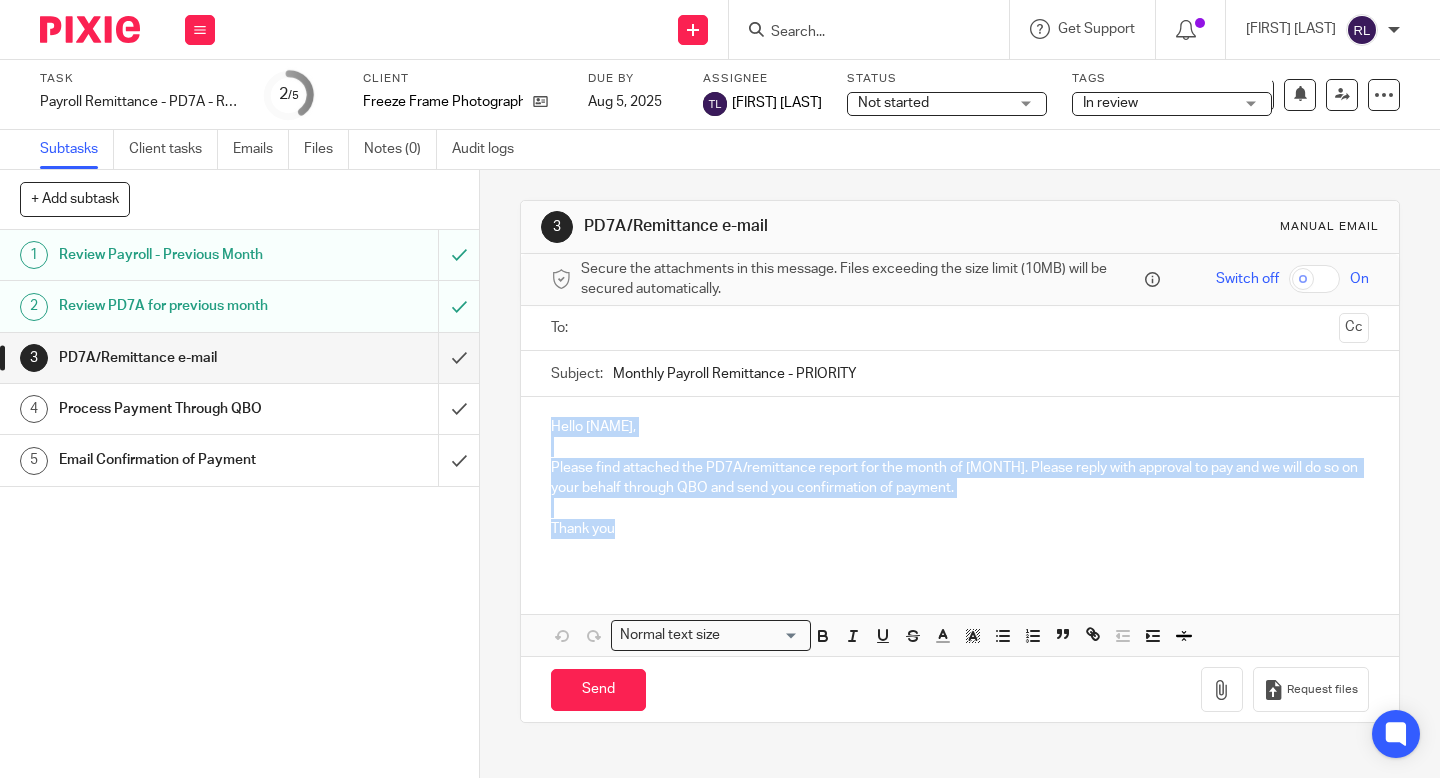 drag, startPoint x: 638, startPoint y: 524, endPoint x: 549, endPoint y: 427, distance: 131.64346 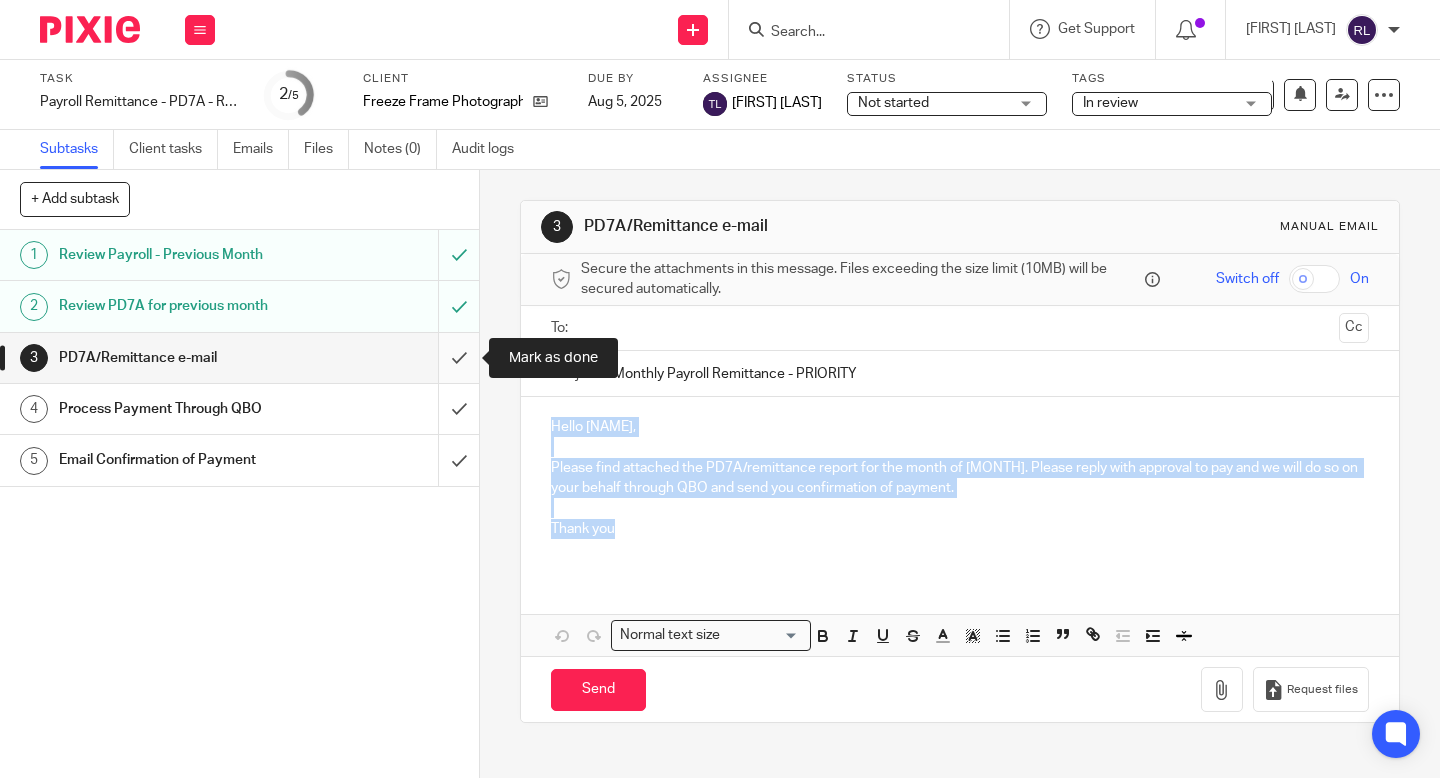 click at bounding box center (239, 358) 